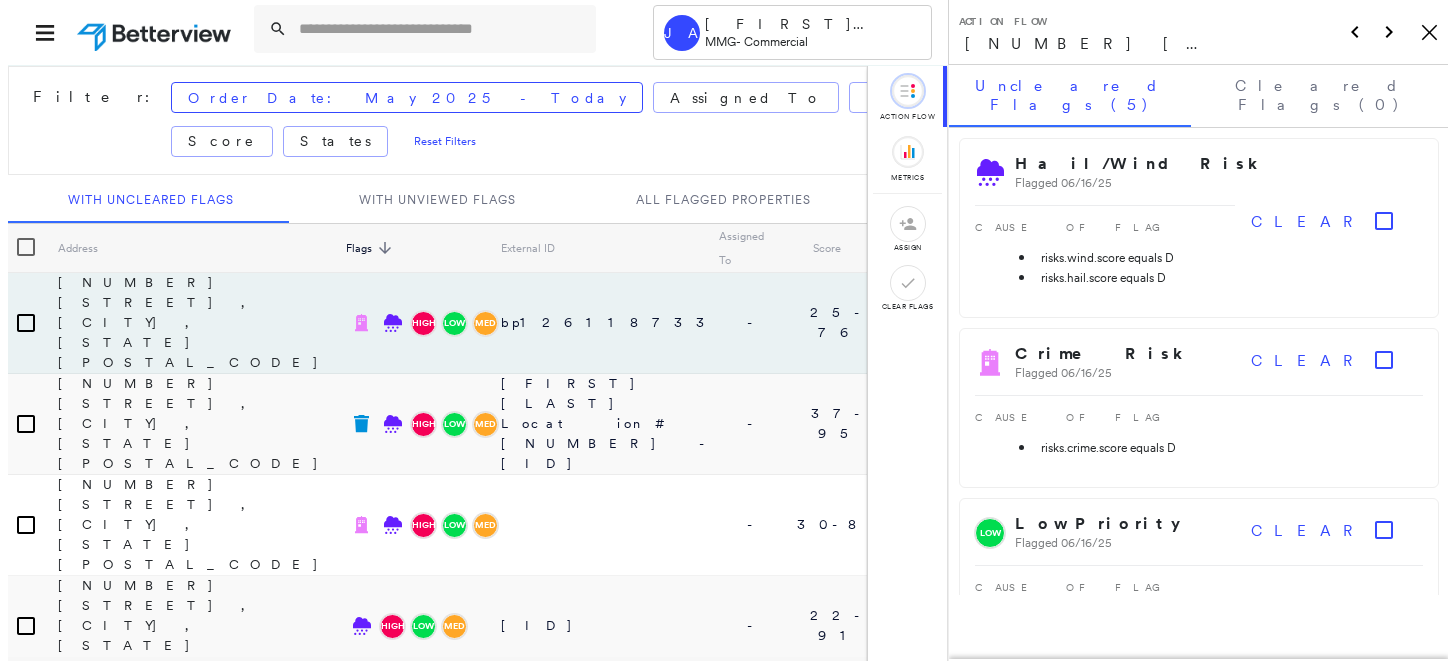 scroll, scrollTop: 0, scrollLeft: 0, axis: both 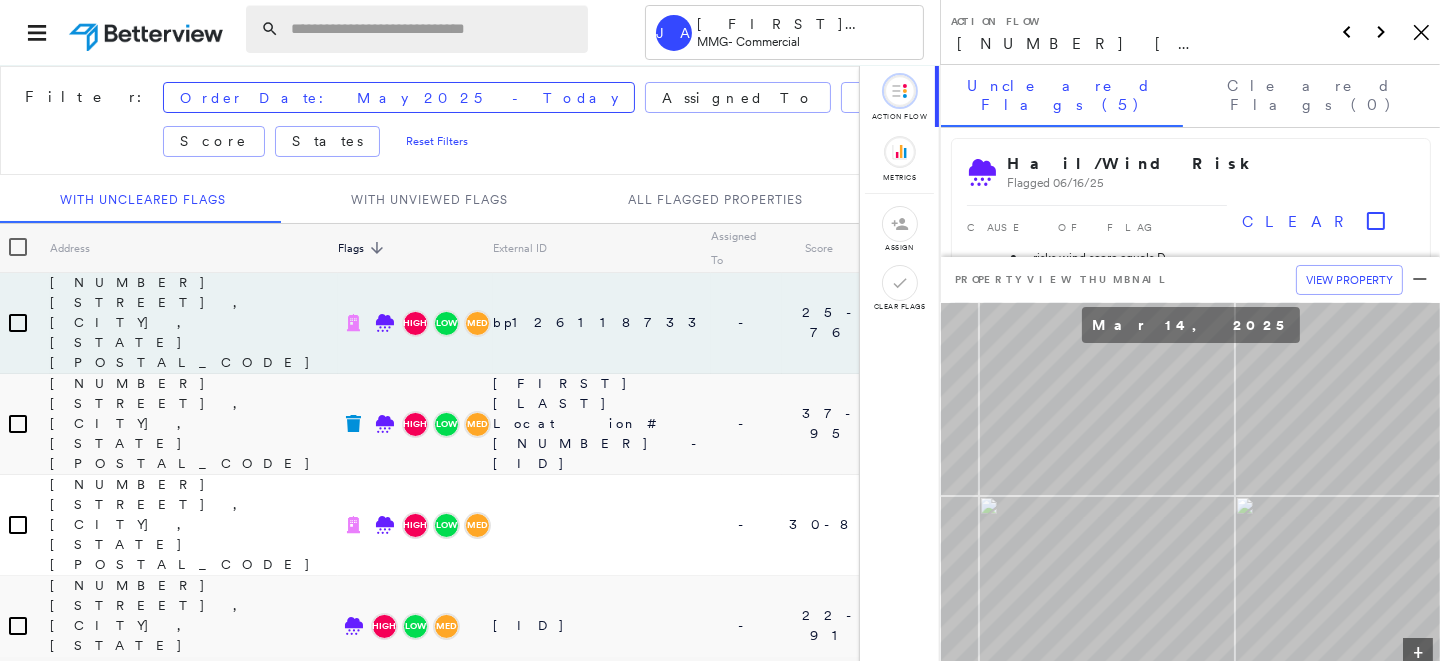 click at bounding box center [433, 29] 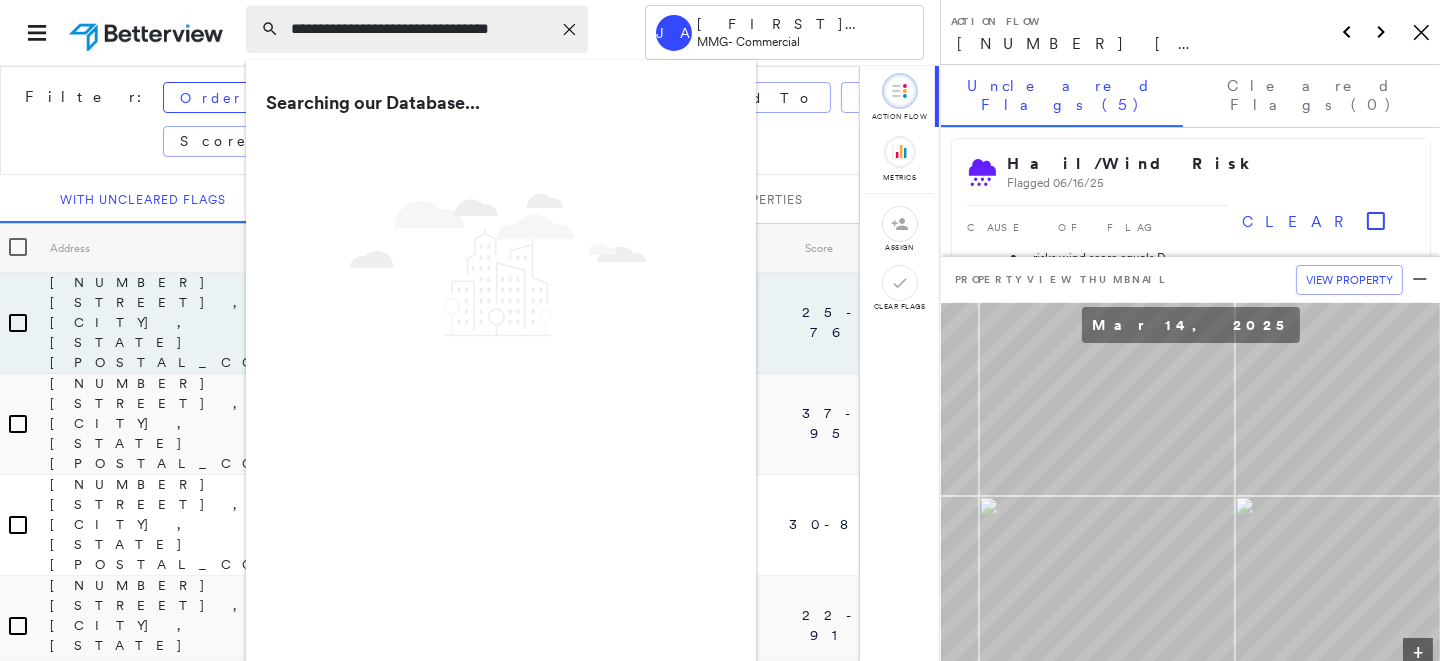 type on "**********" 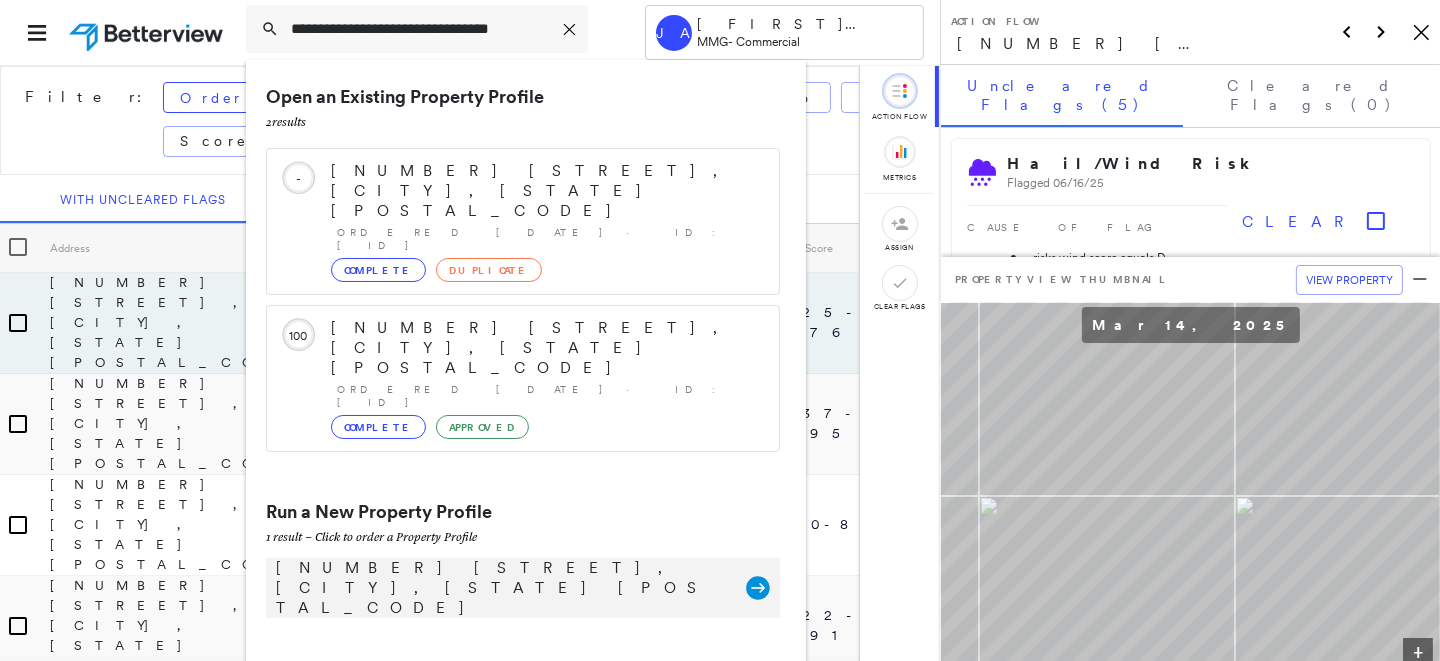 click 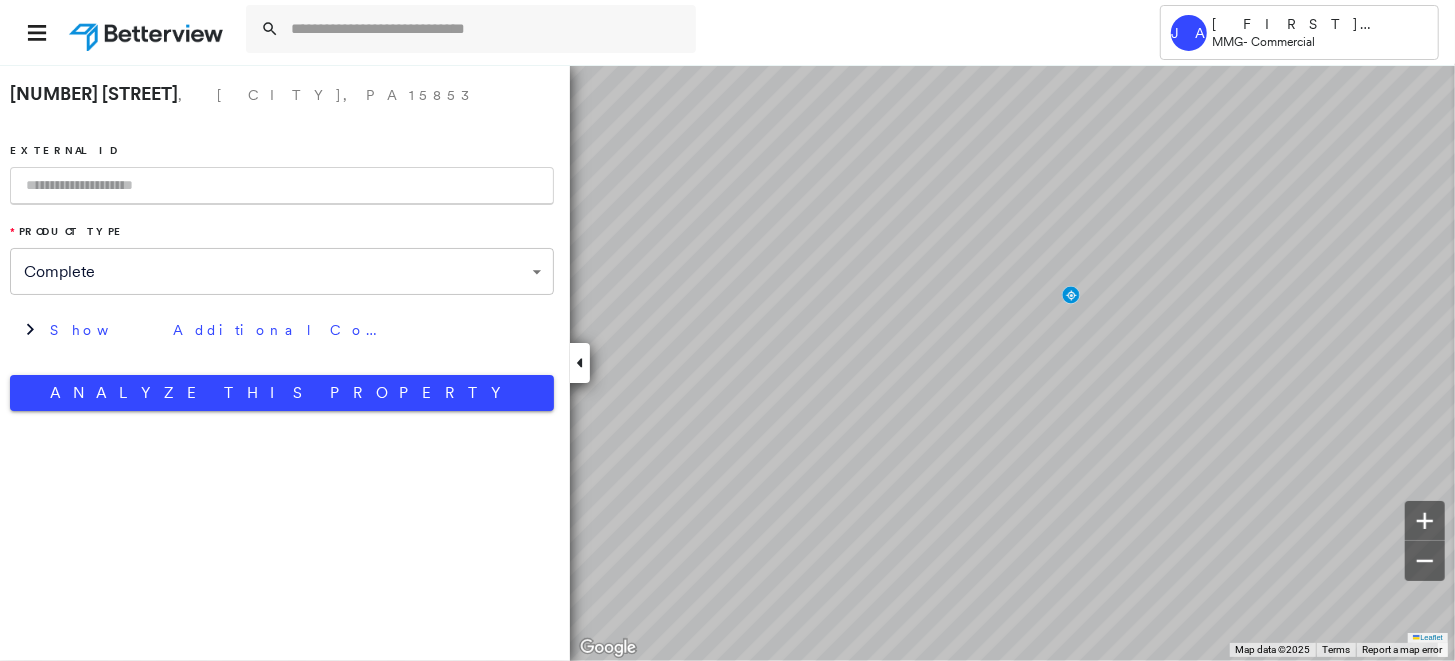 click at bounding box center [282, 186] 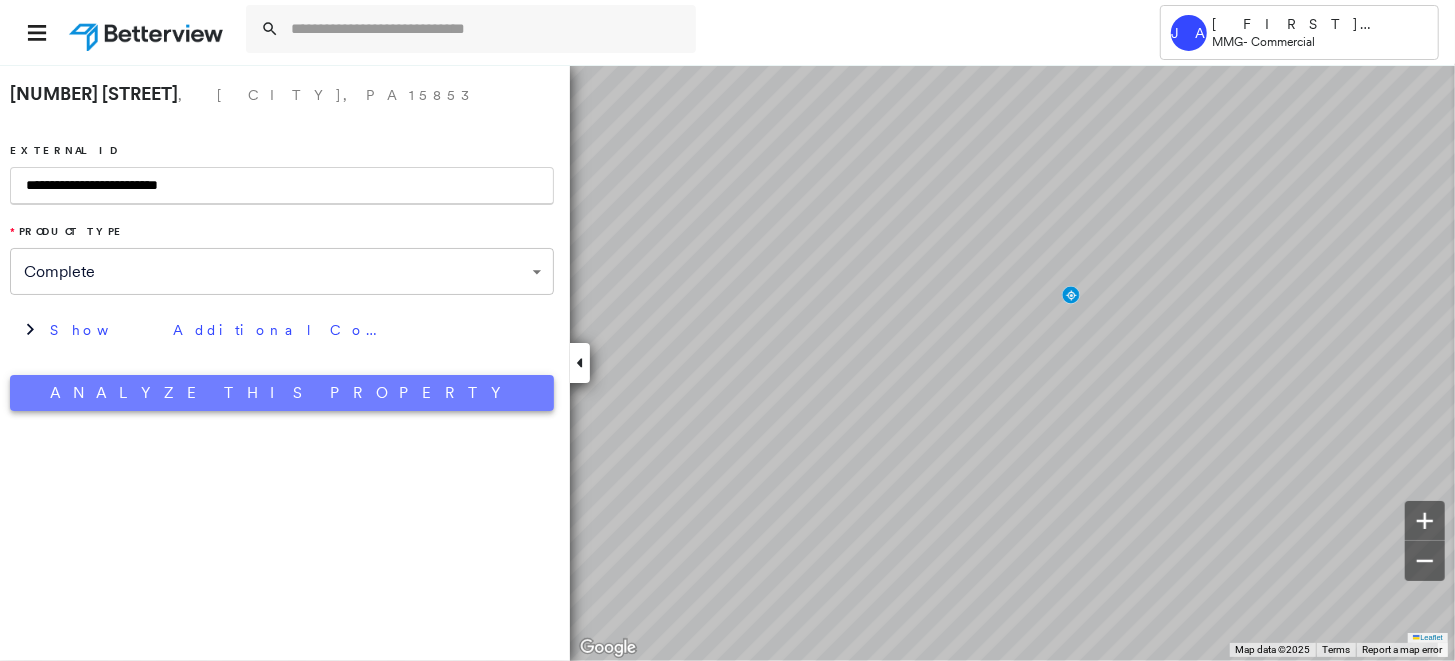 type on "**********" 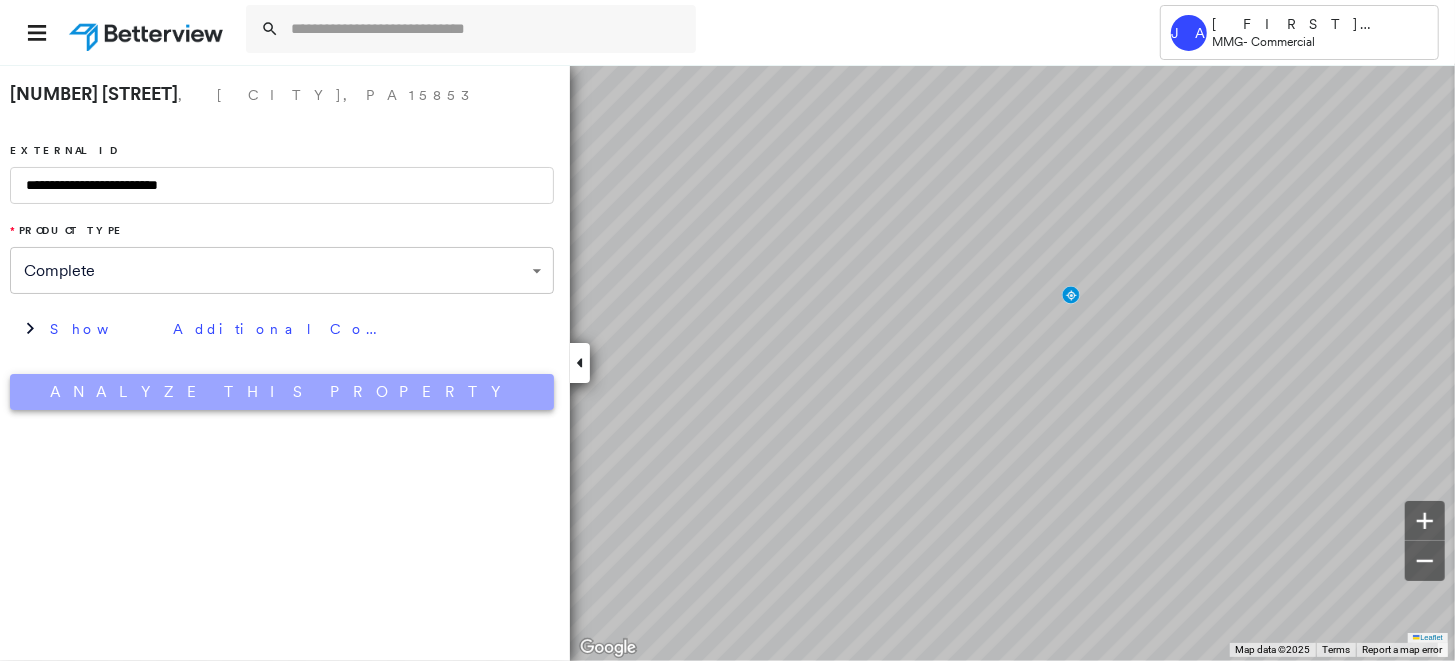 click on "Analyze This Property" at bounding box center (282, 392) 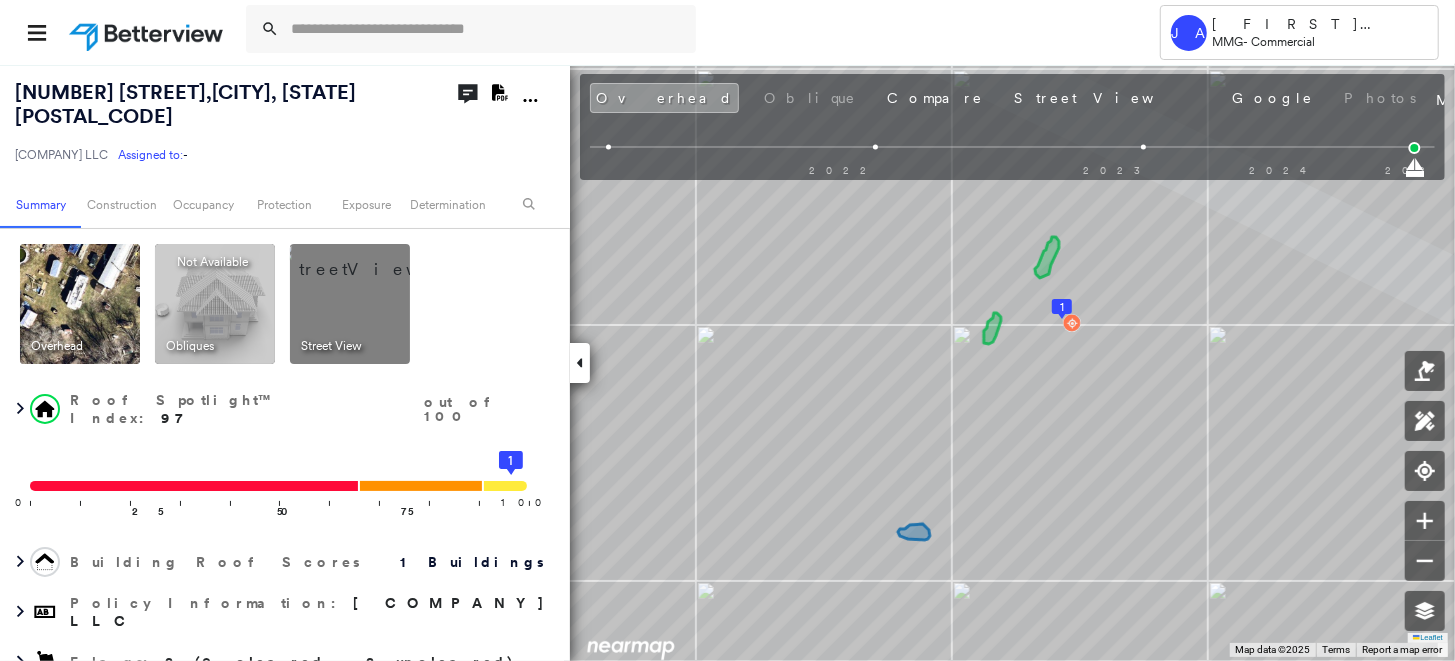 click at bounding box center (374, 259) 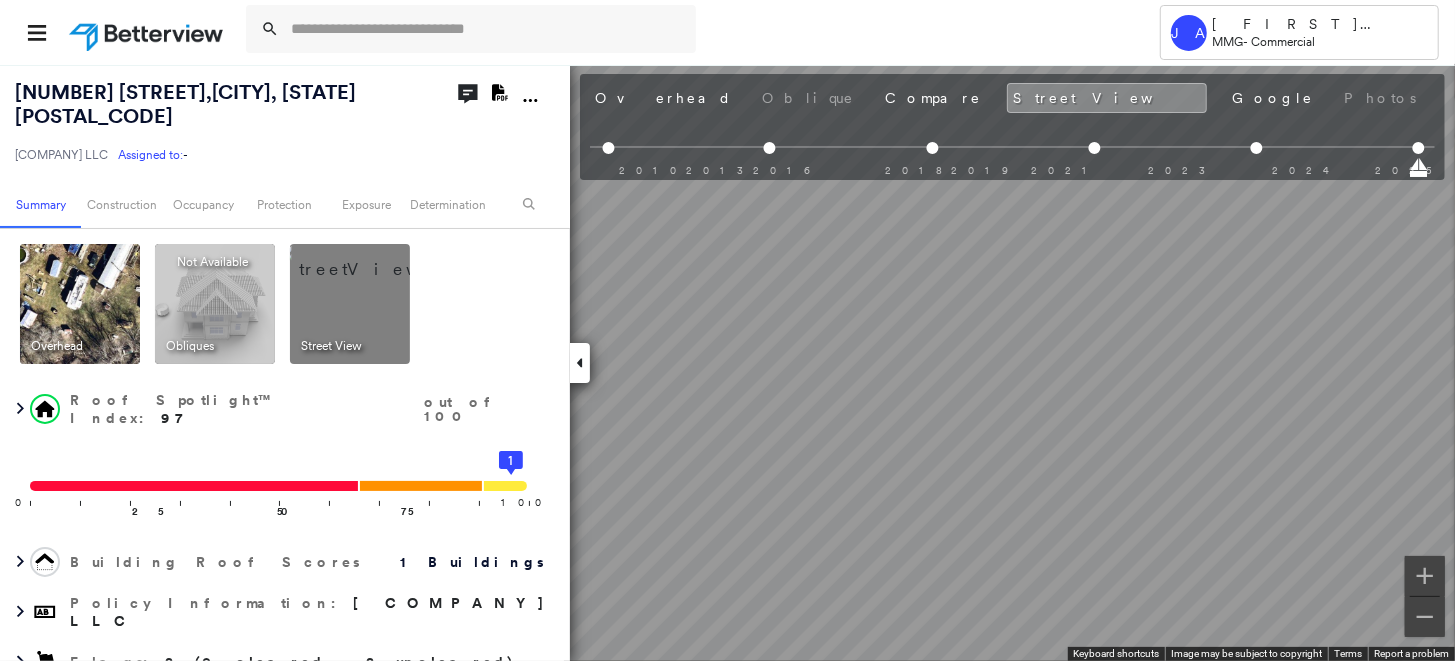 scroll, scrollTop: 0, scrollLeft: 142, axis: horizontal 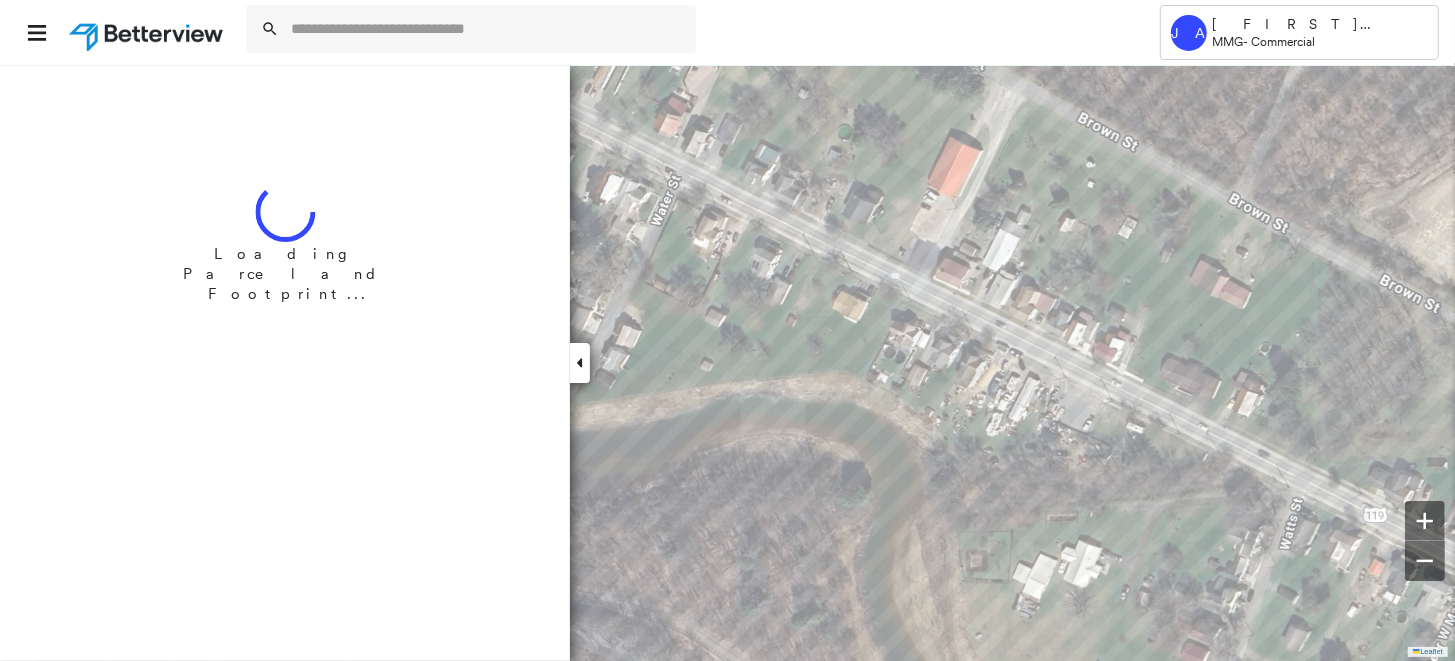 click at bounding box center (148, 32) 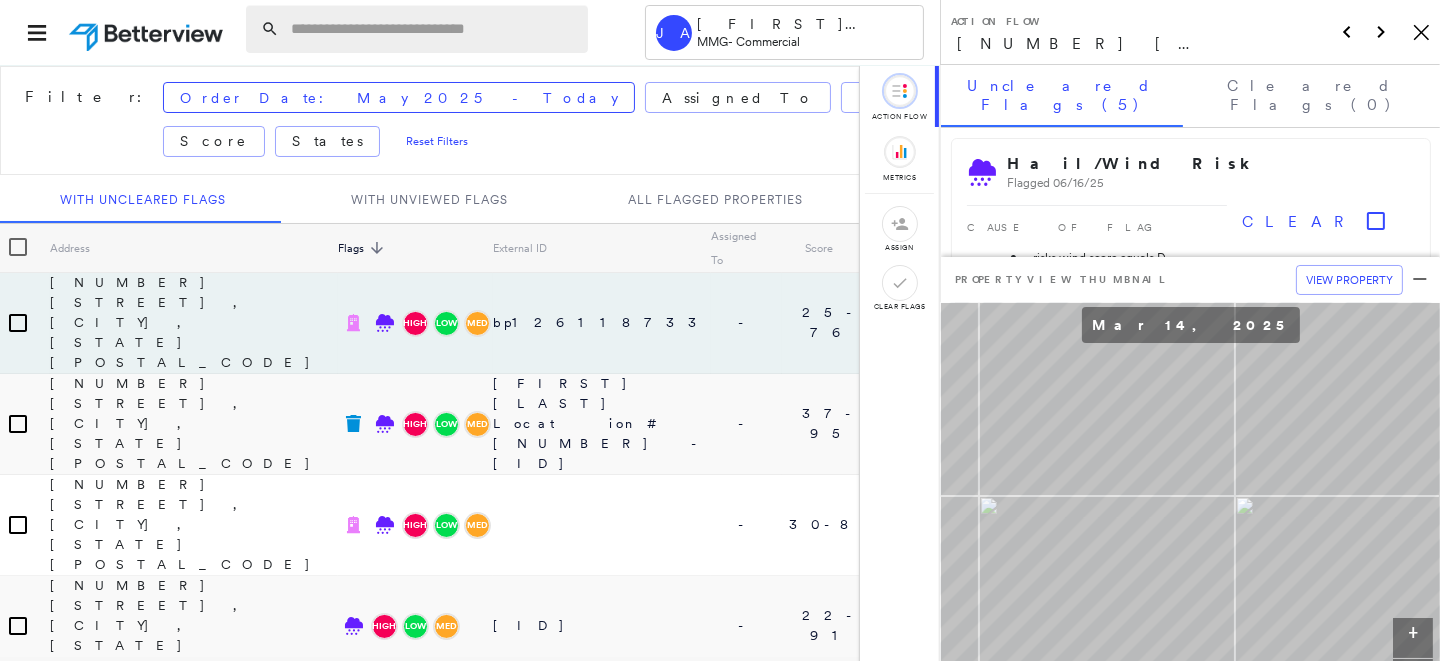 click at bounding box center [433, 29] 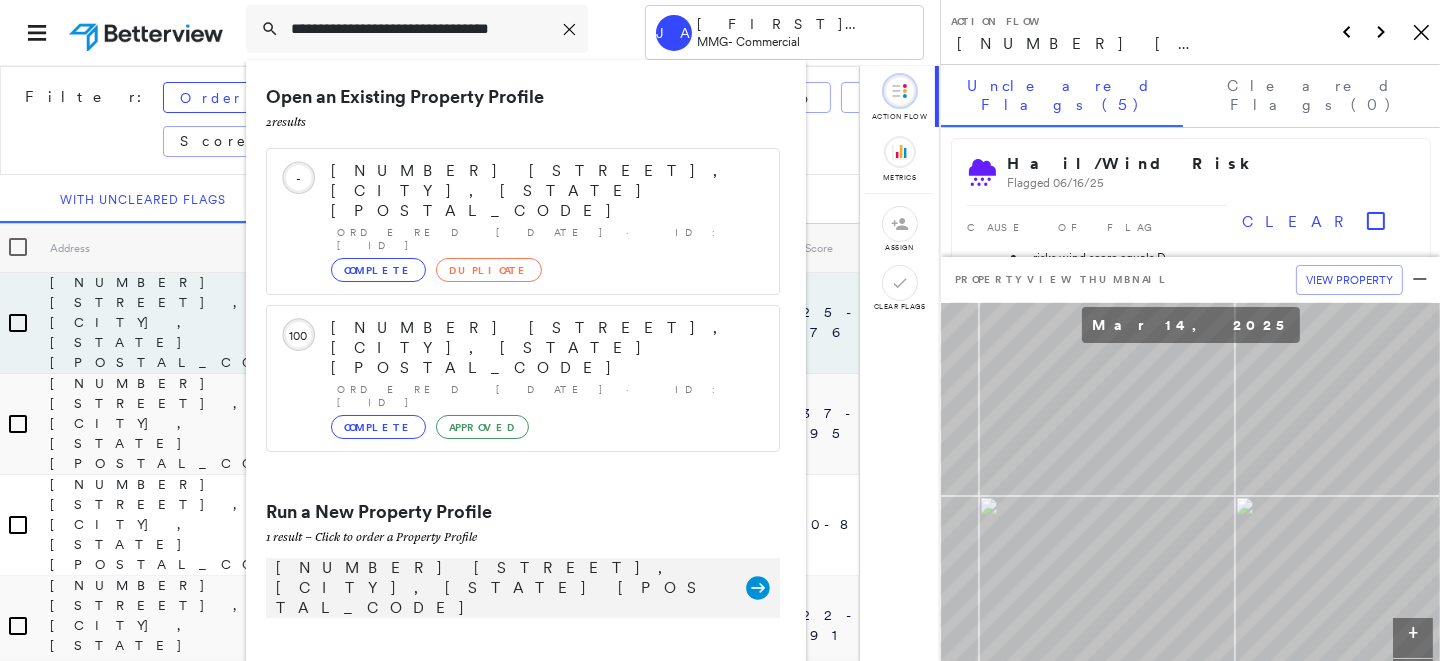 type on "**********" 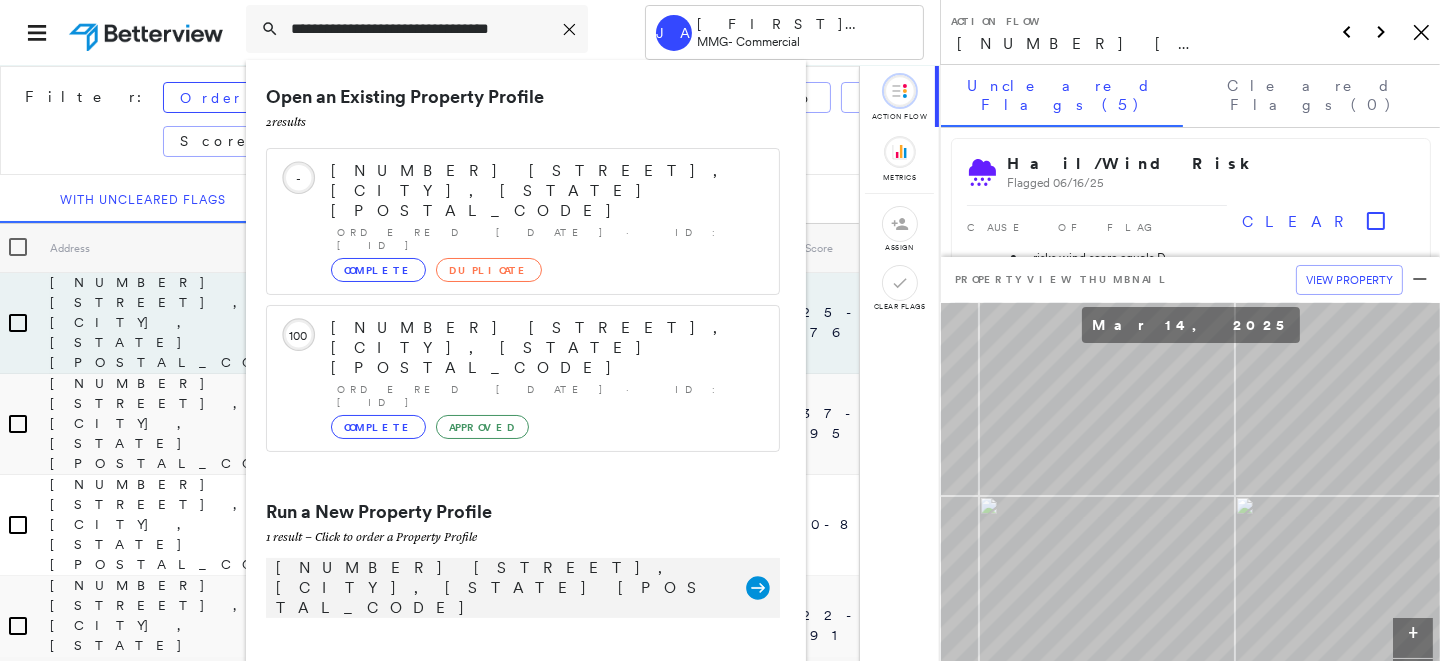 click 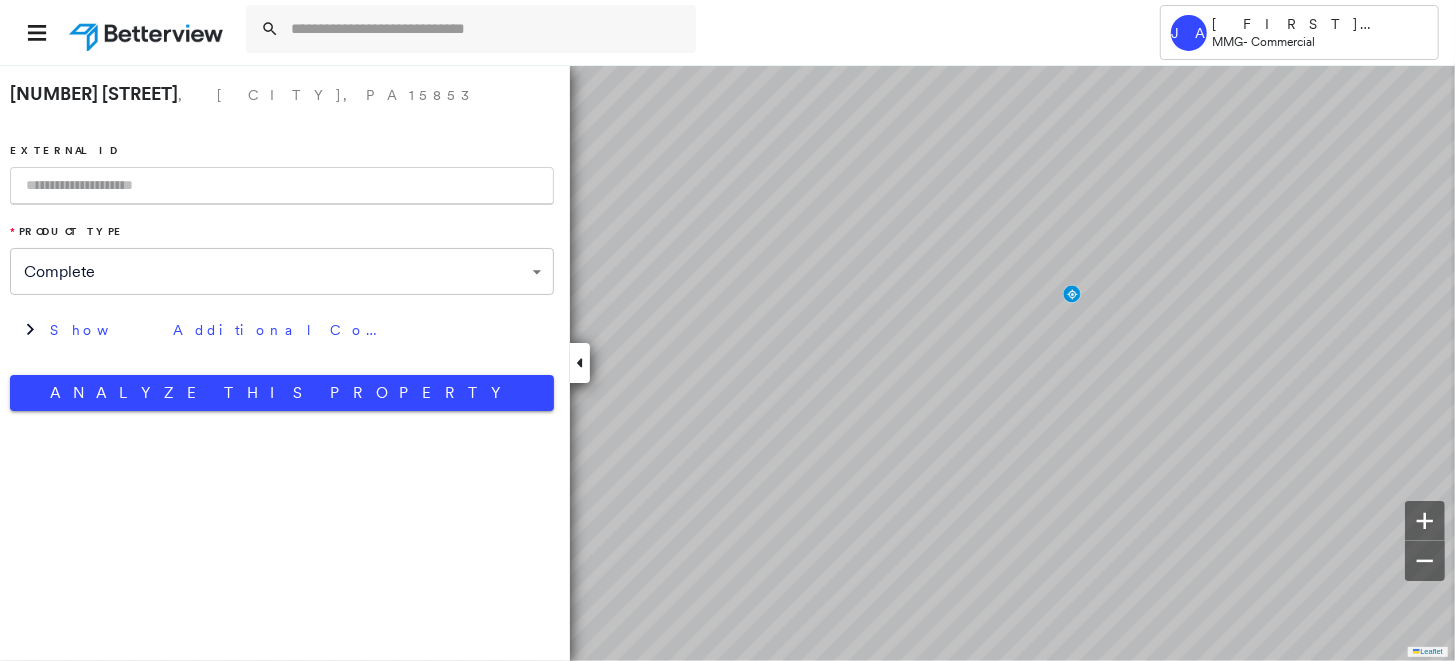 click at bounding box center [282, 186] 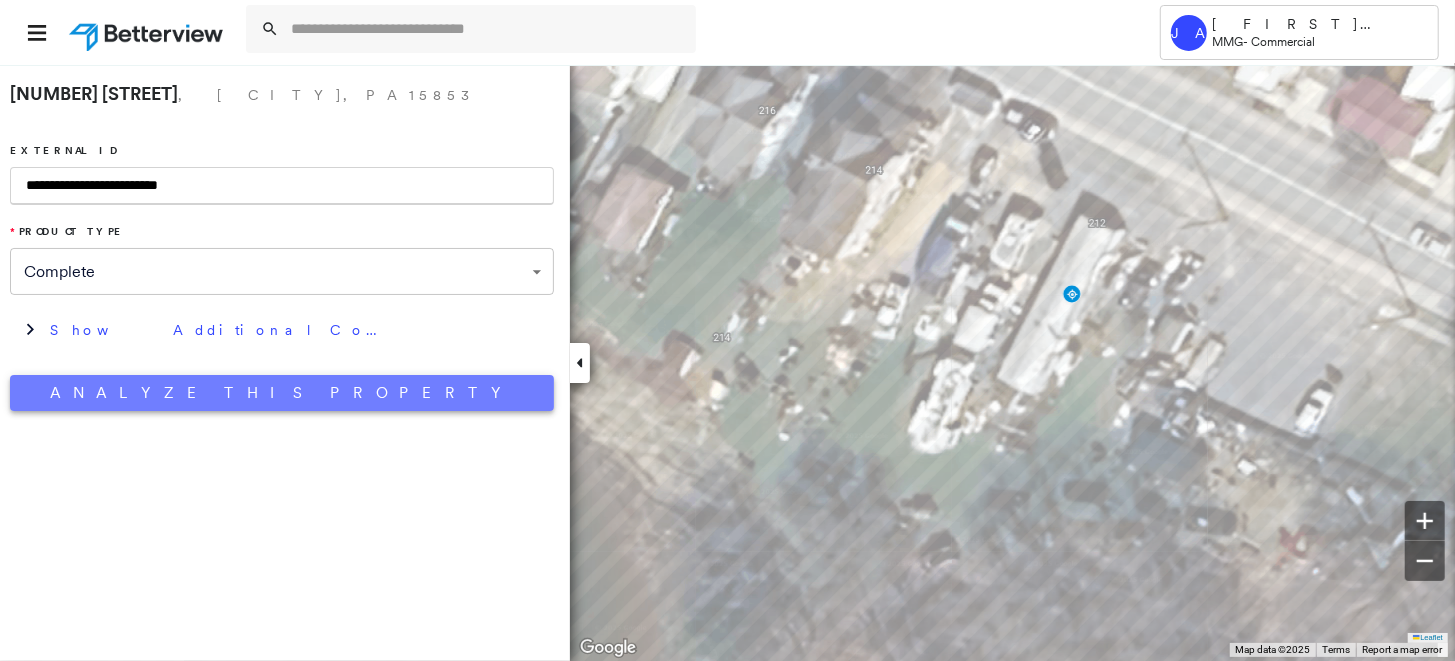 type on "**********" 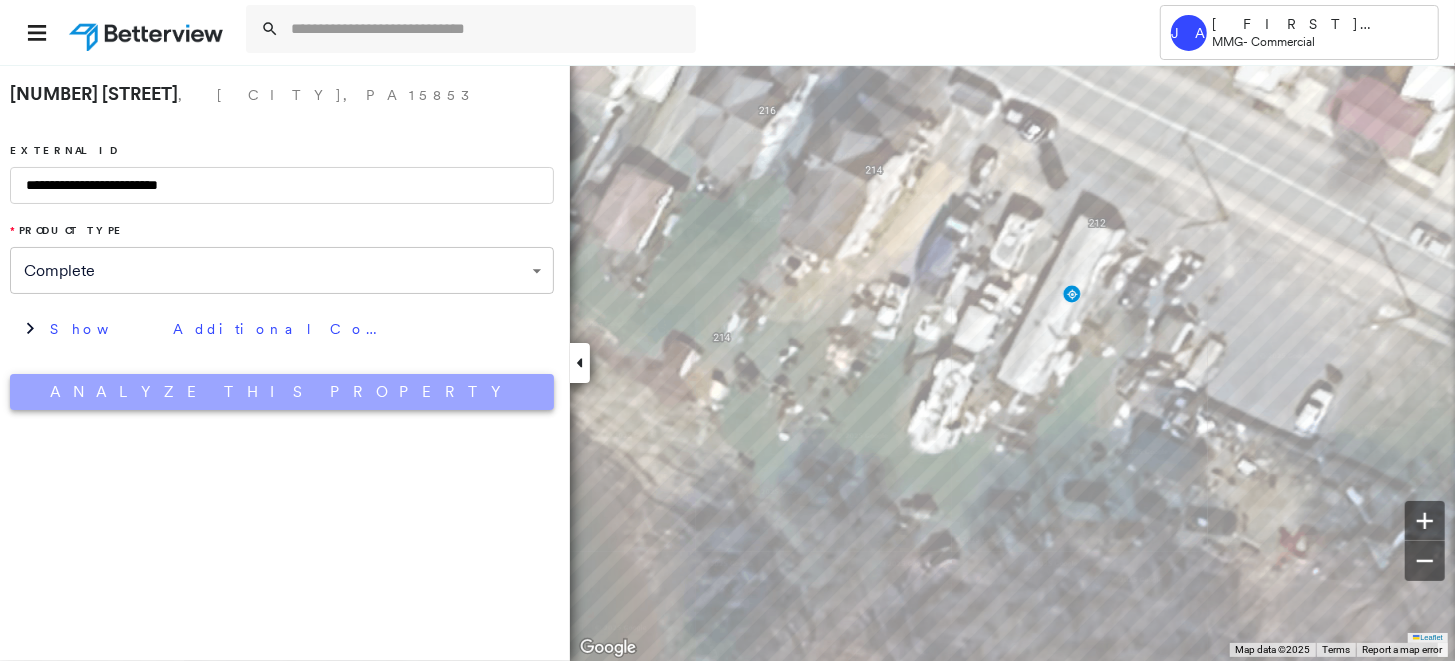 click on "Analyze This Property" at bounding box center [282, 392] 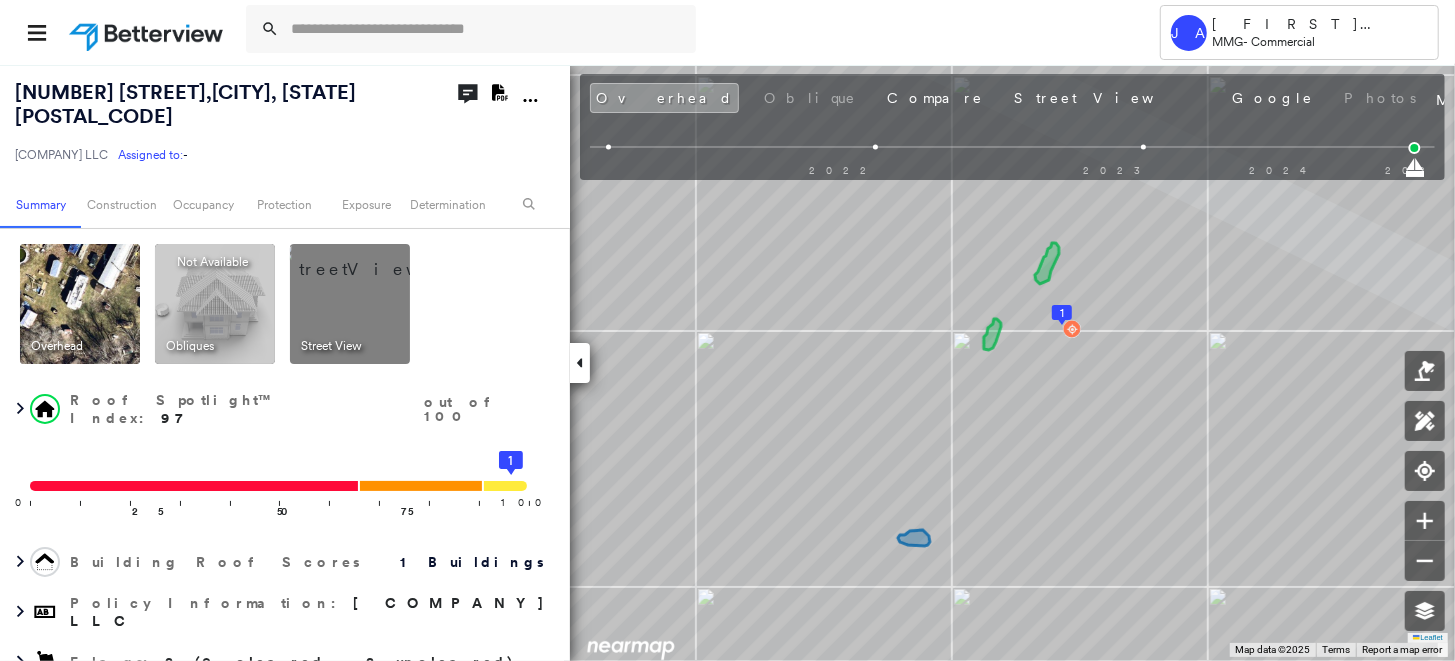 click at bounding box center [374, 259] 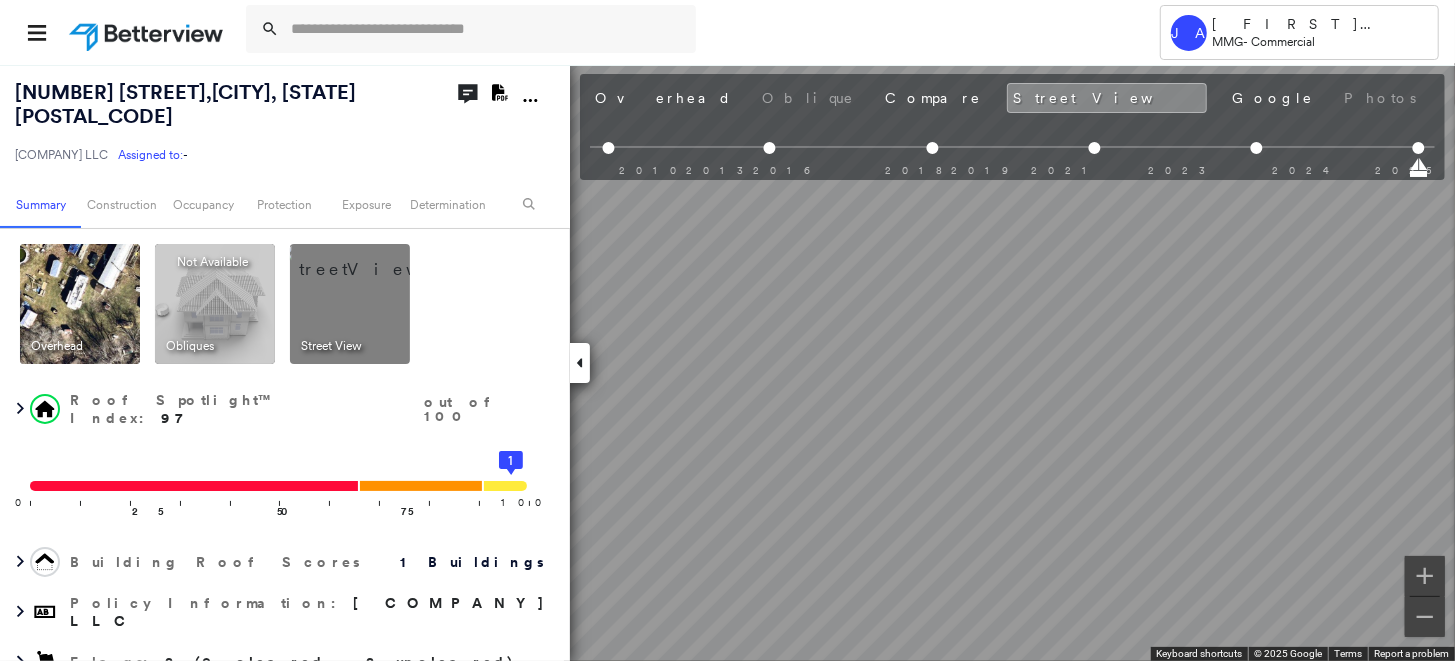scroll, scrollTop: 0, scrollLeft: 142, axis: horizontal 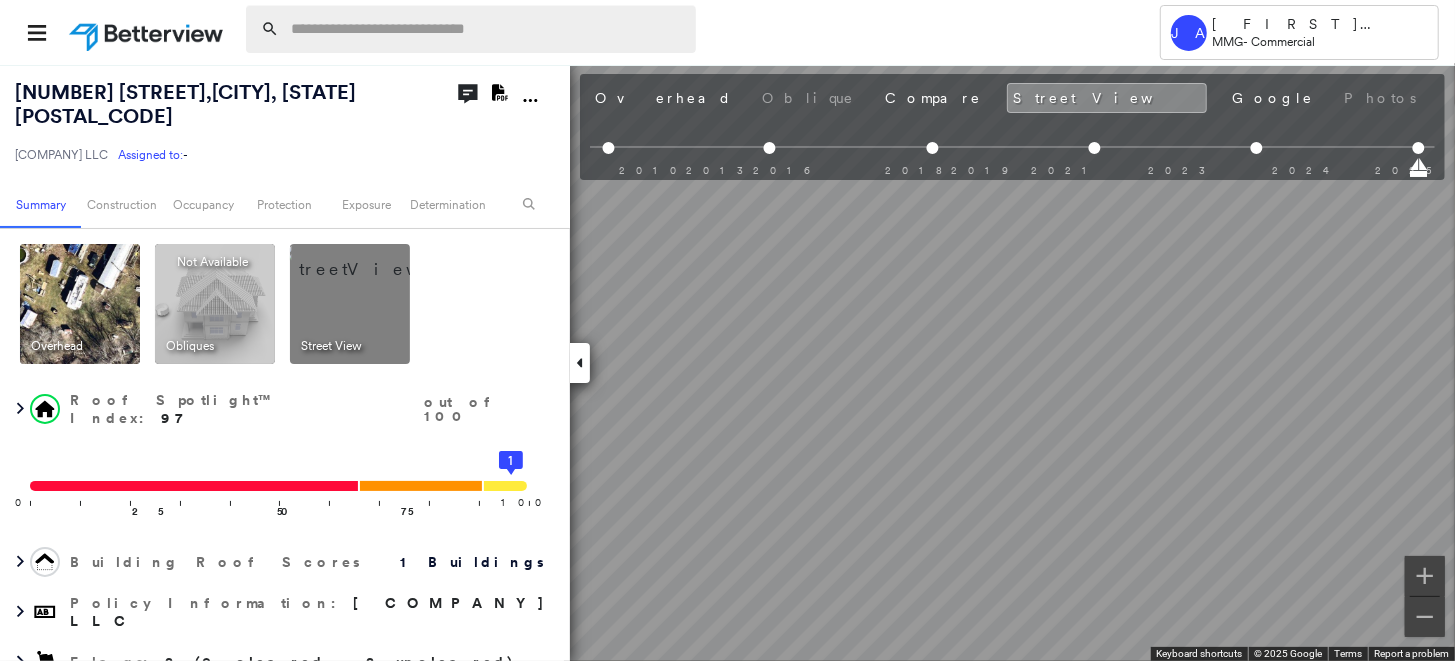 click at bounding box center (487, 29) 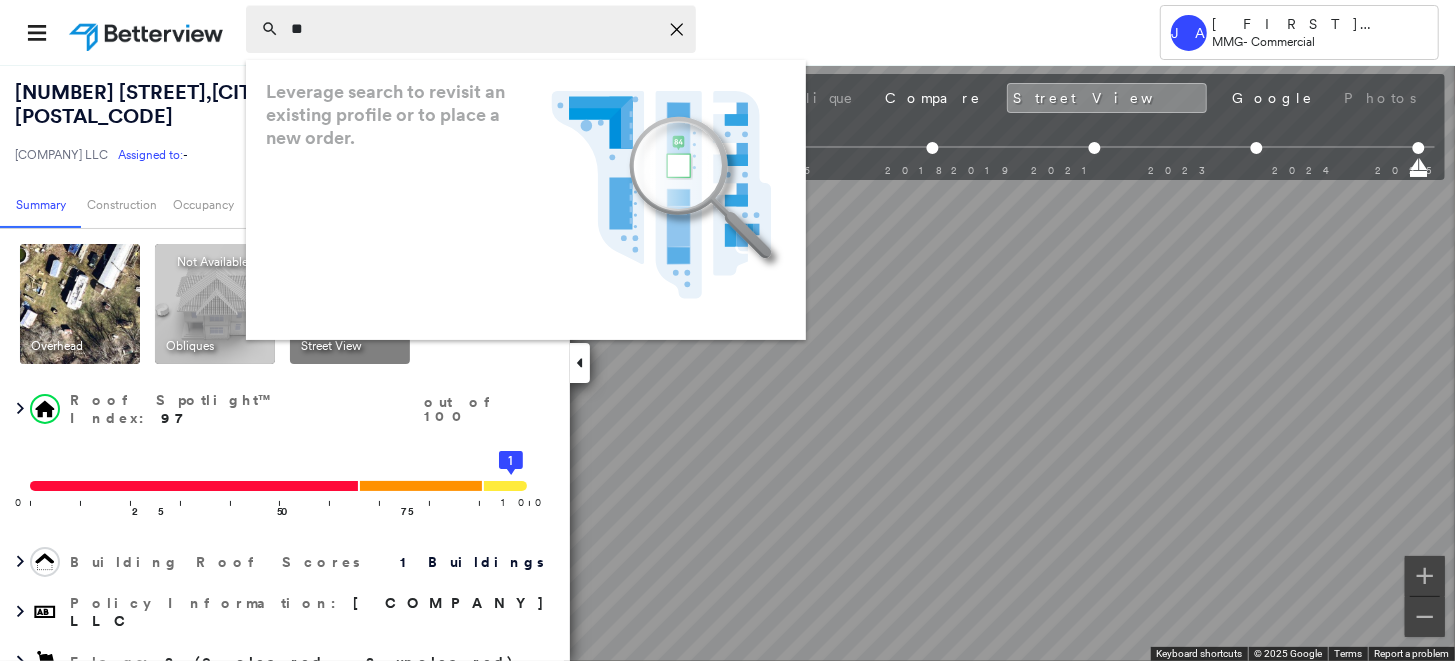 type on "*" 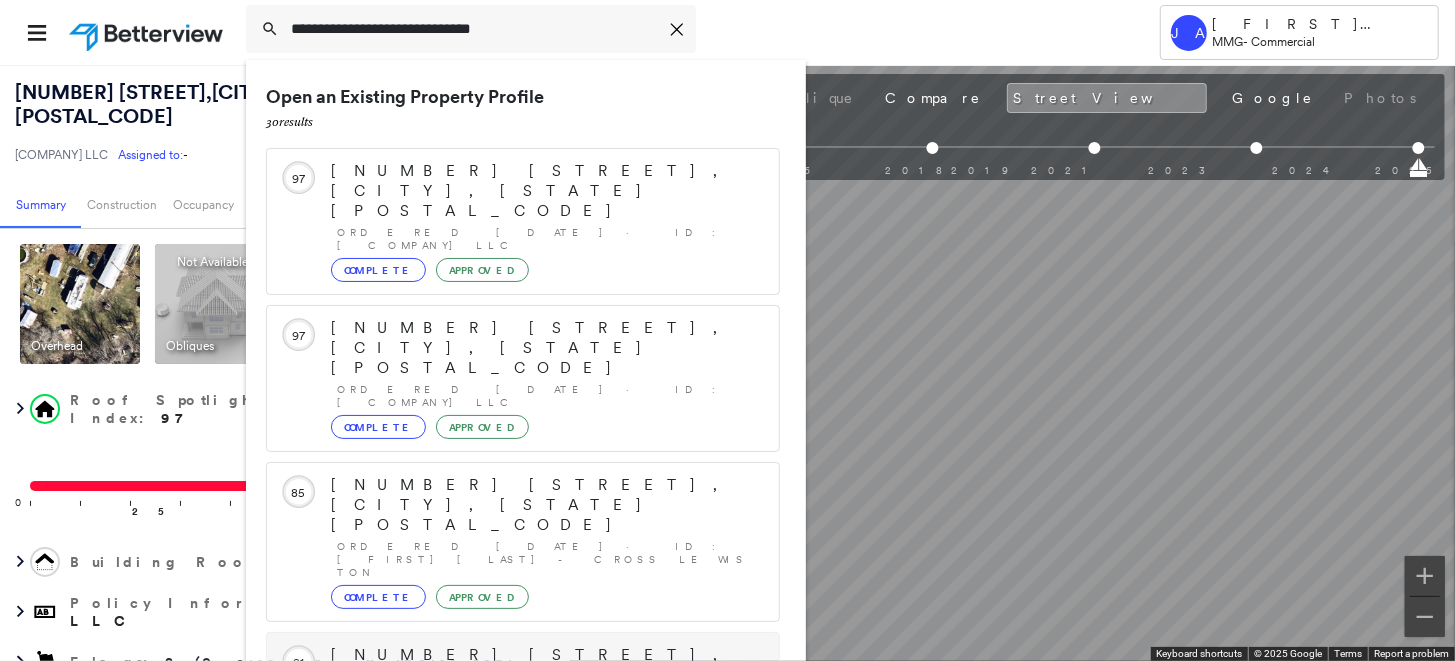 scroll, scrollTop: 206, scrollLeft: 0, axis: vertical 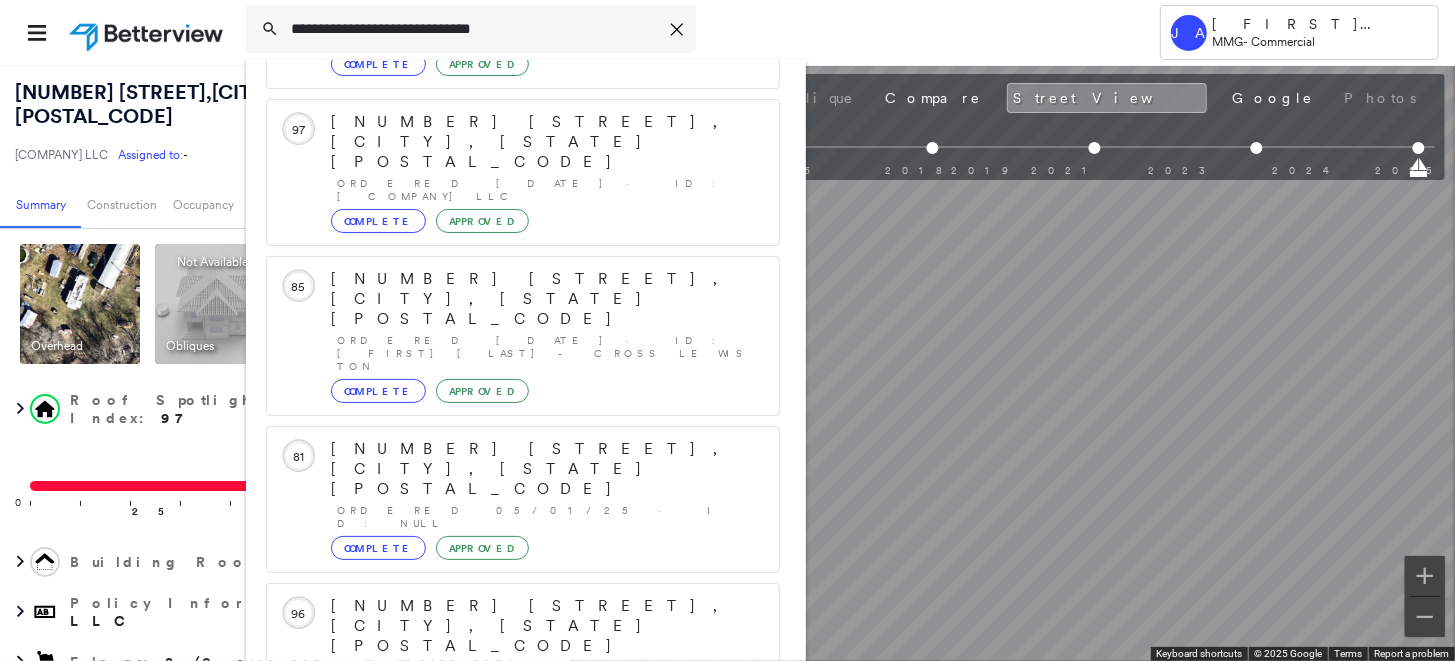 type on "**********" 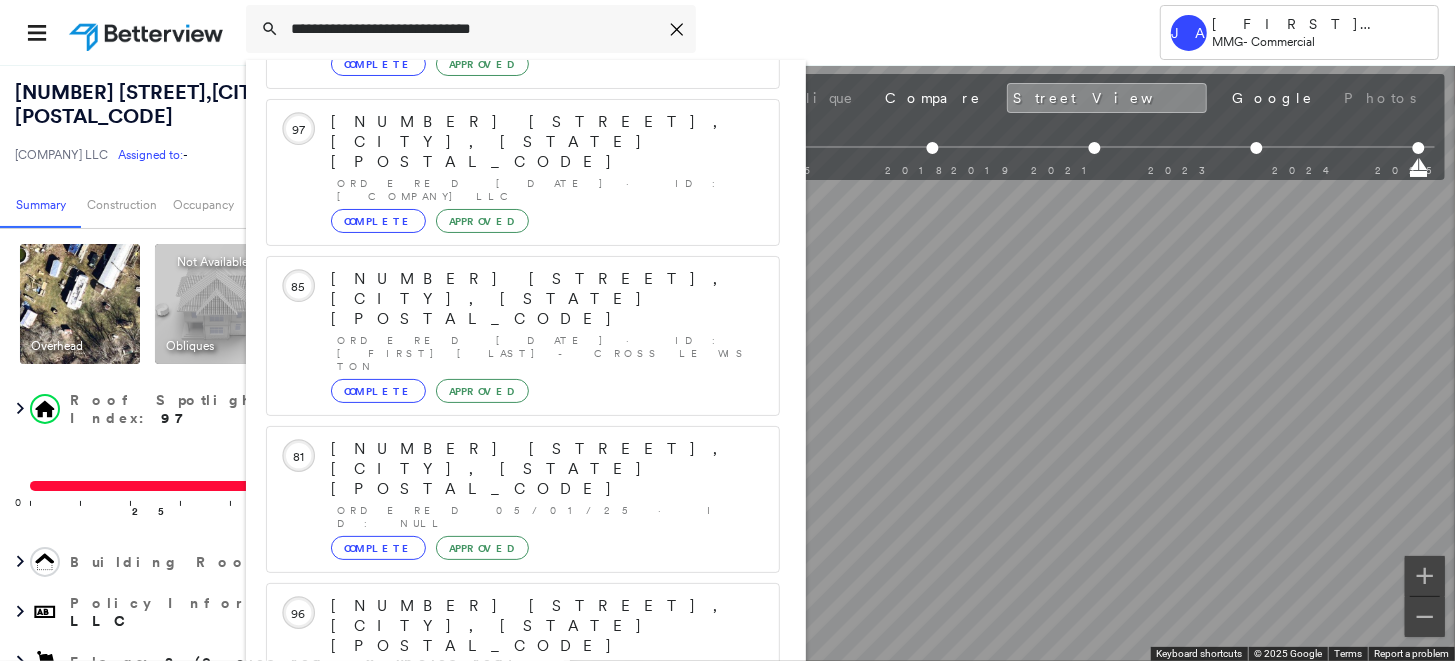 click 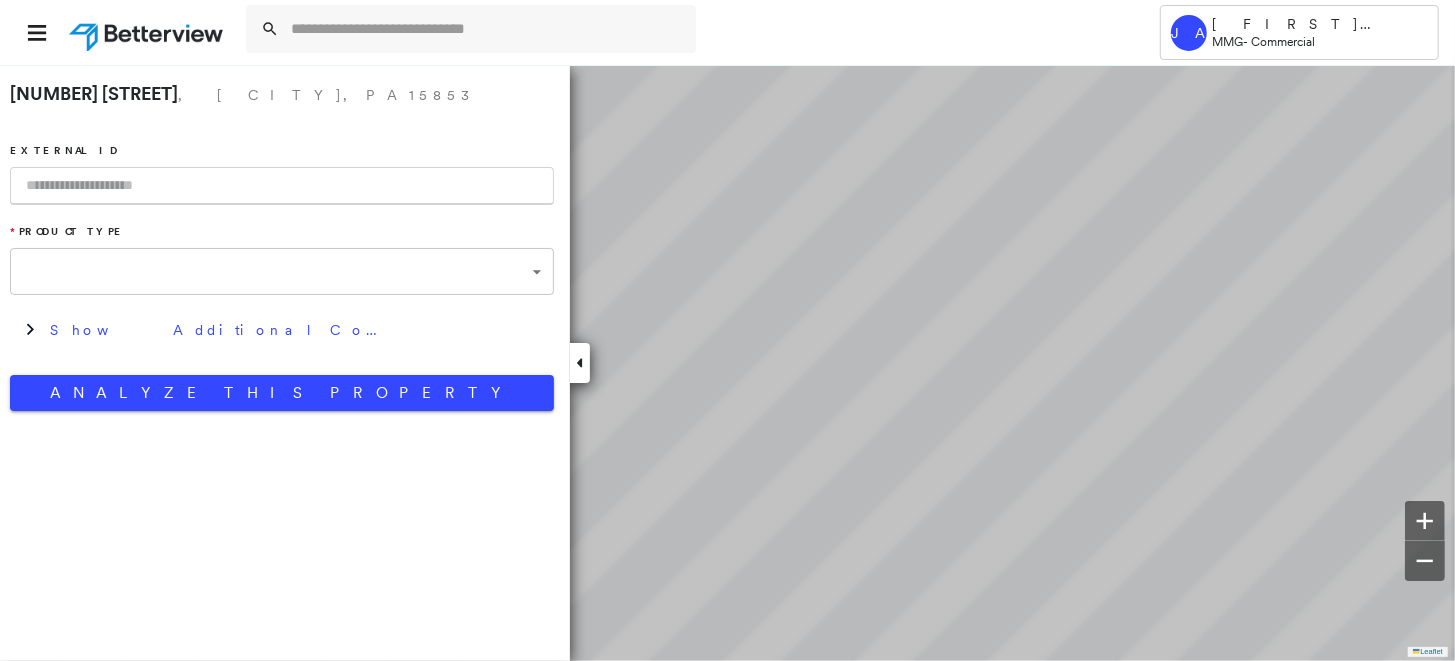 type on "**********" 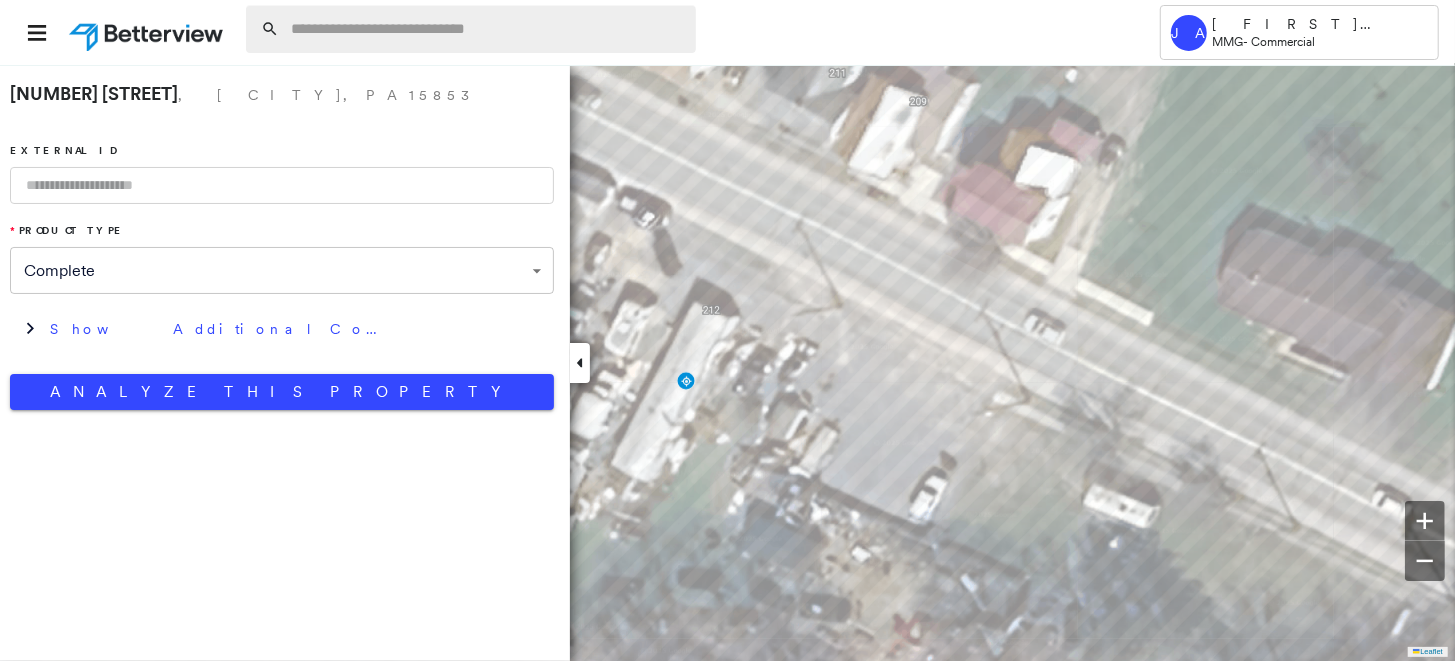 paste on "**********" 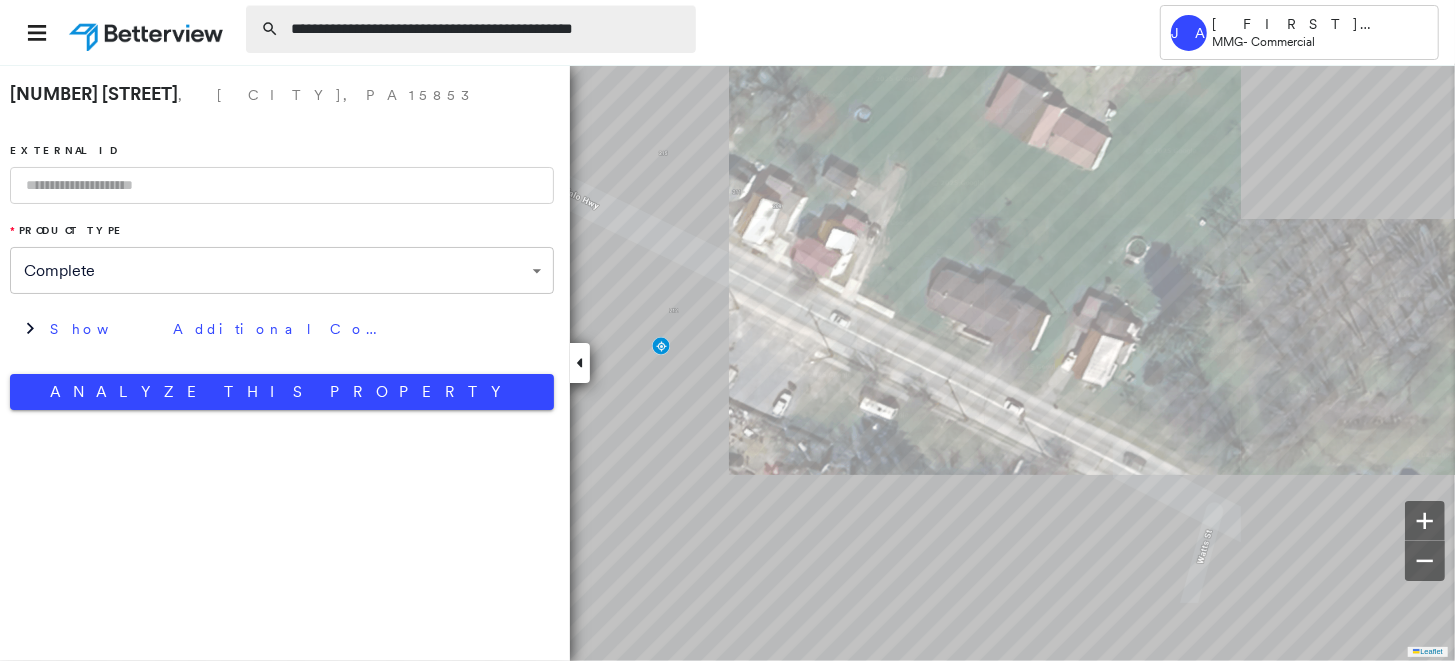 click on "**********" at bounding box center [487, 29] 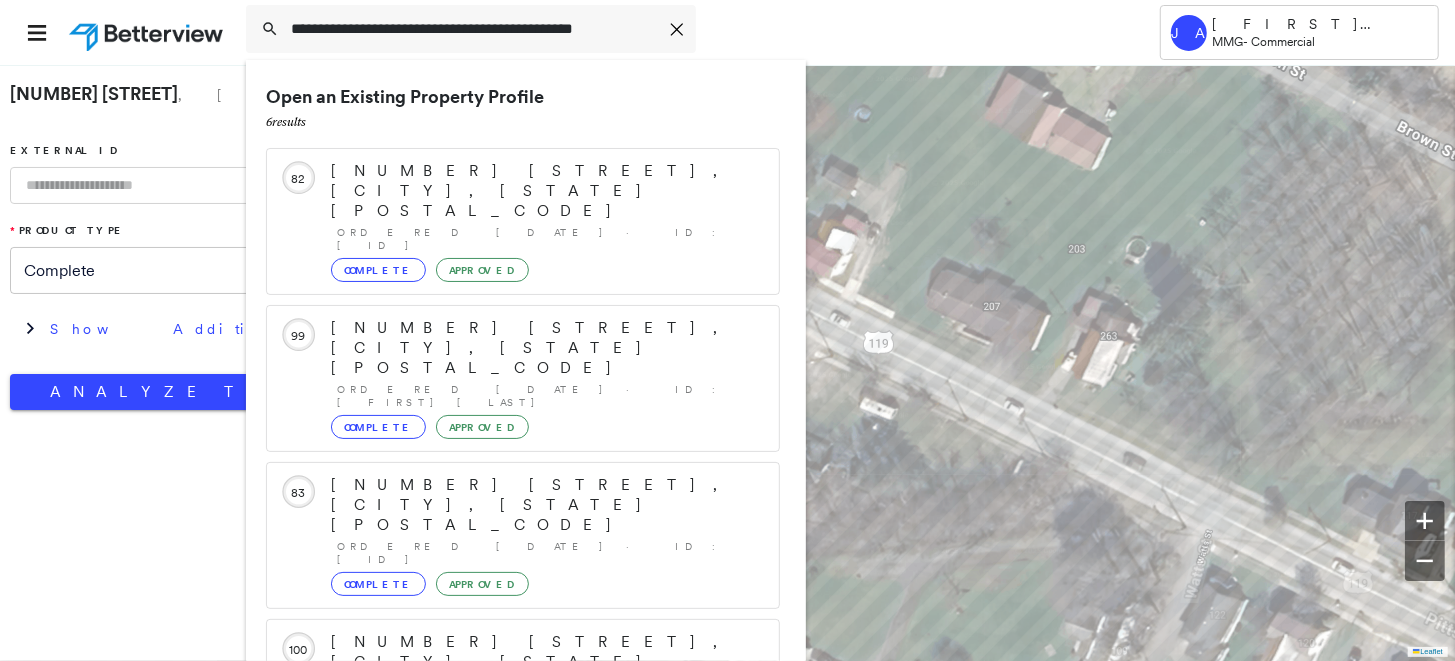 scroll, scrollTop: 250, scrollLeft: 0, axis: vertical 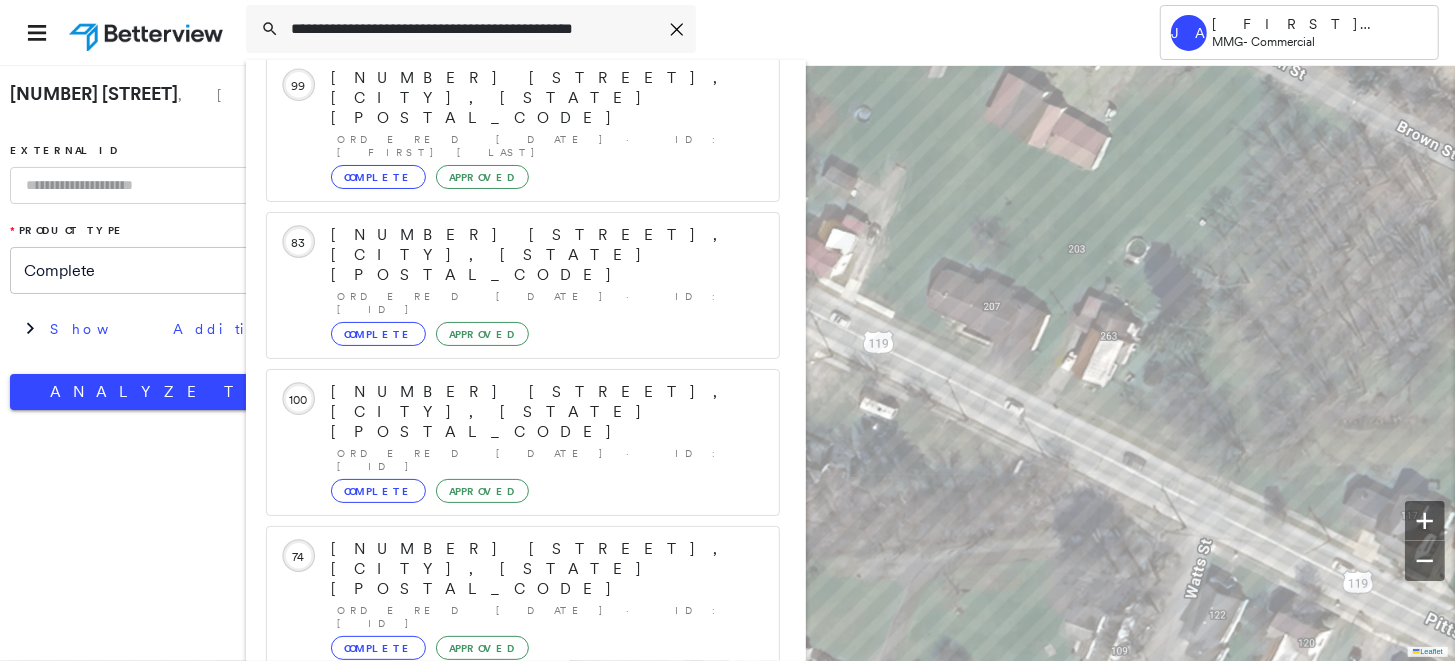 type on "**********" 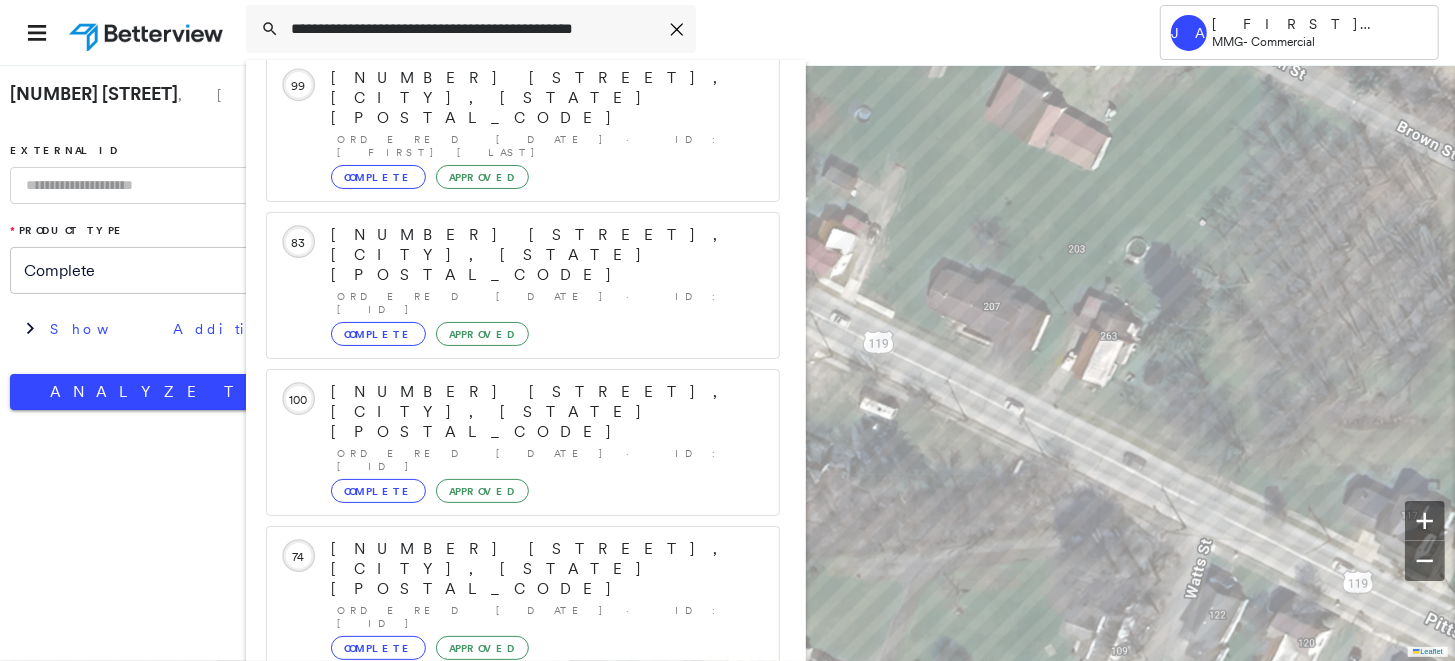 click 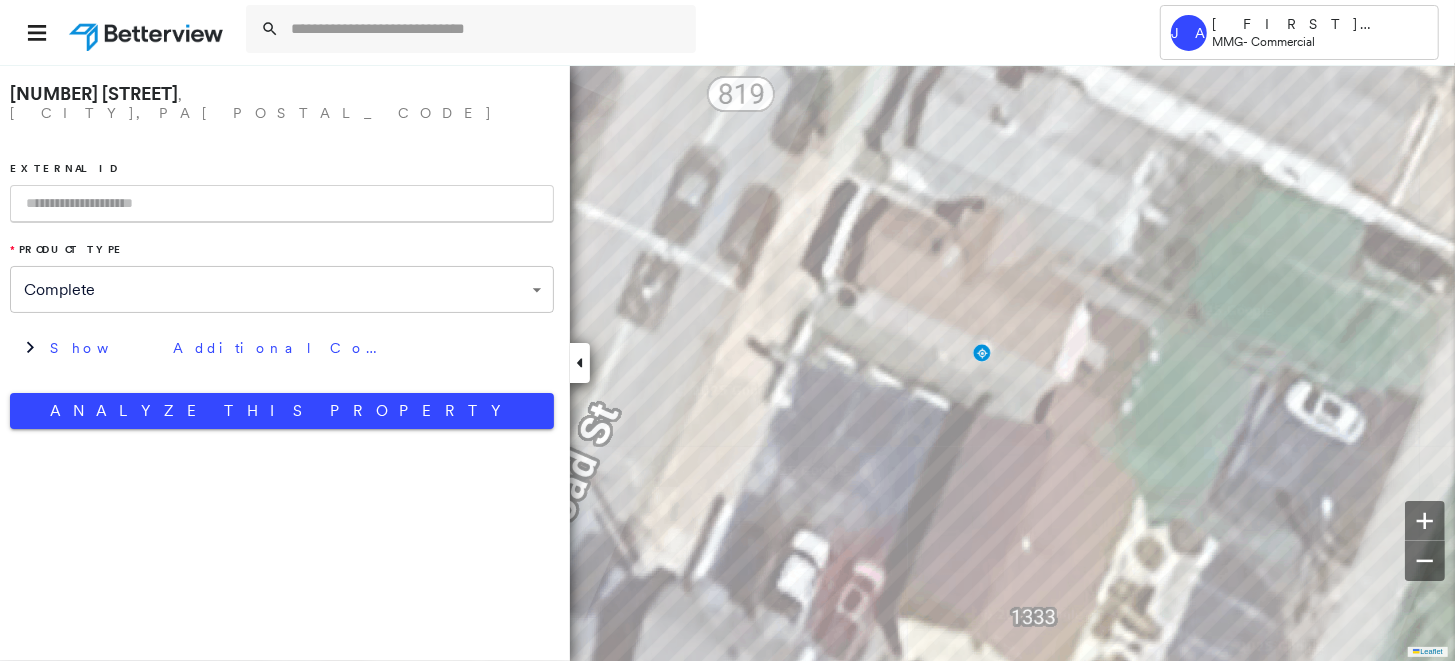 click at bounding box center (282, 204) 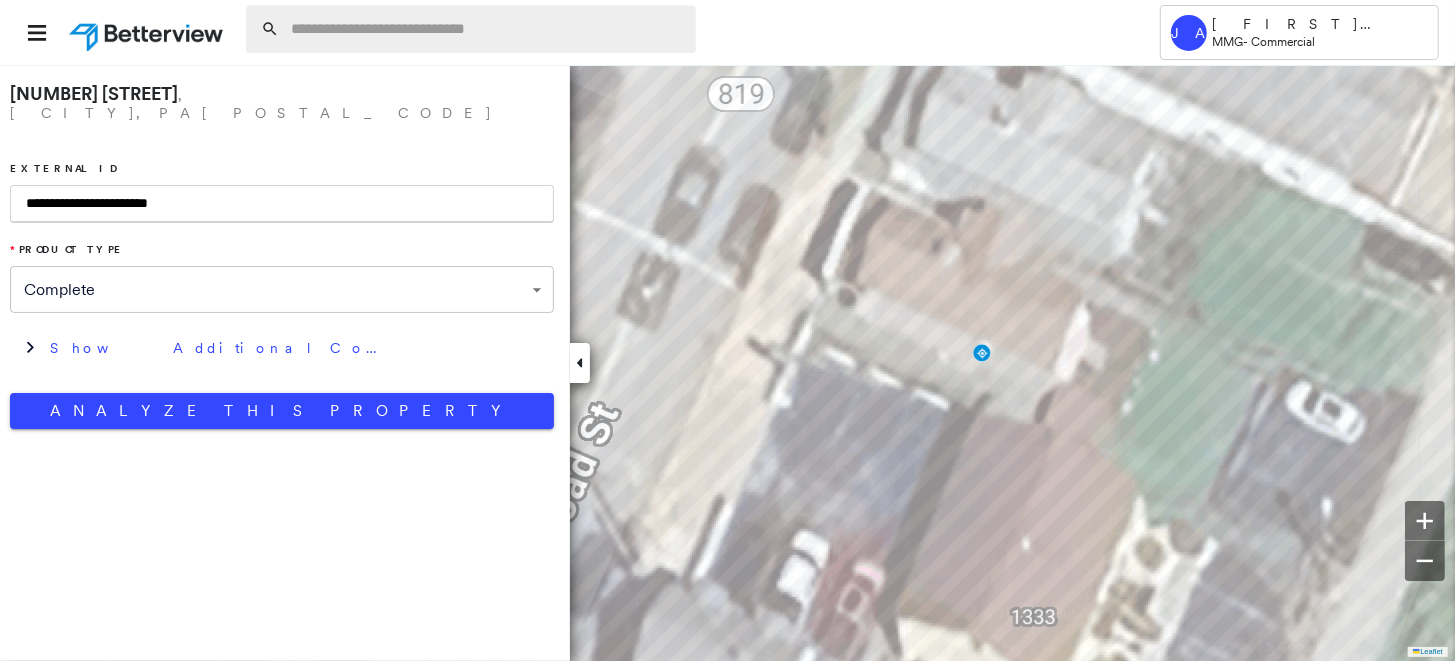 type on "**********" 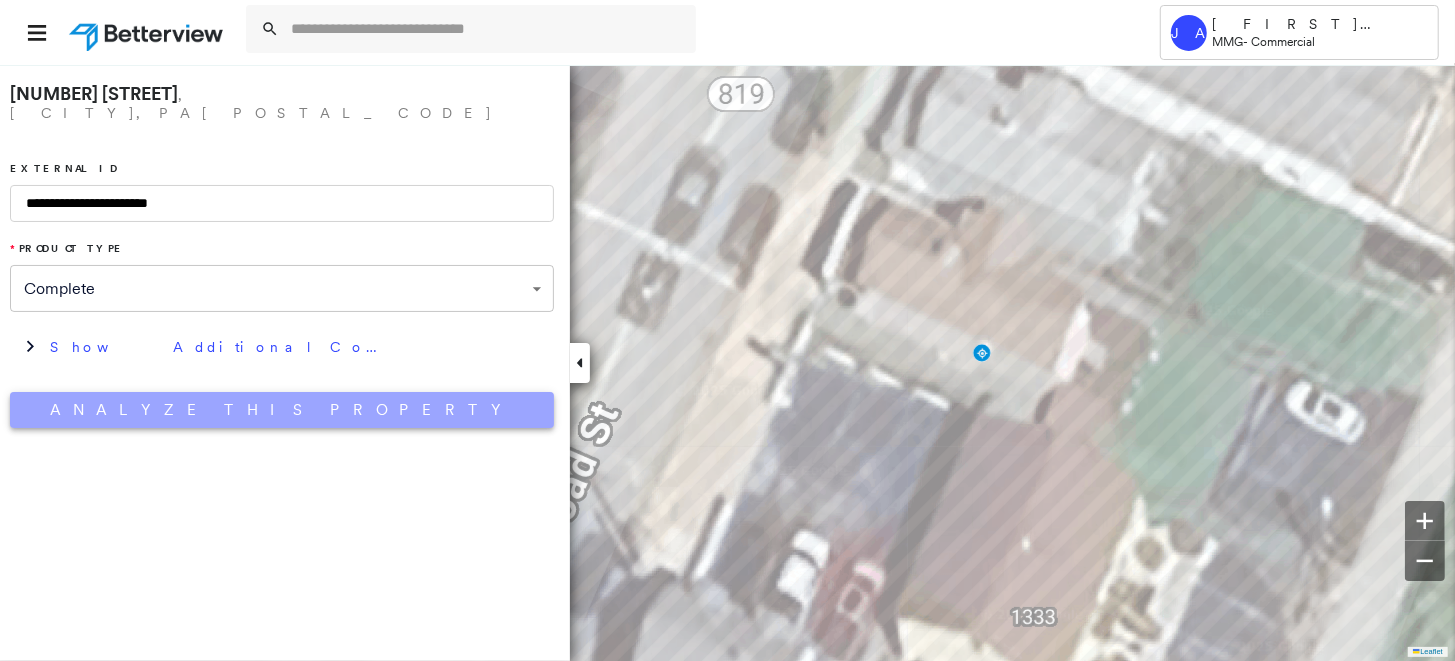 click on "Analyze This Property" at bounding box center (282, 410) 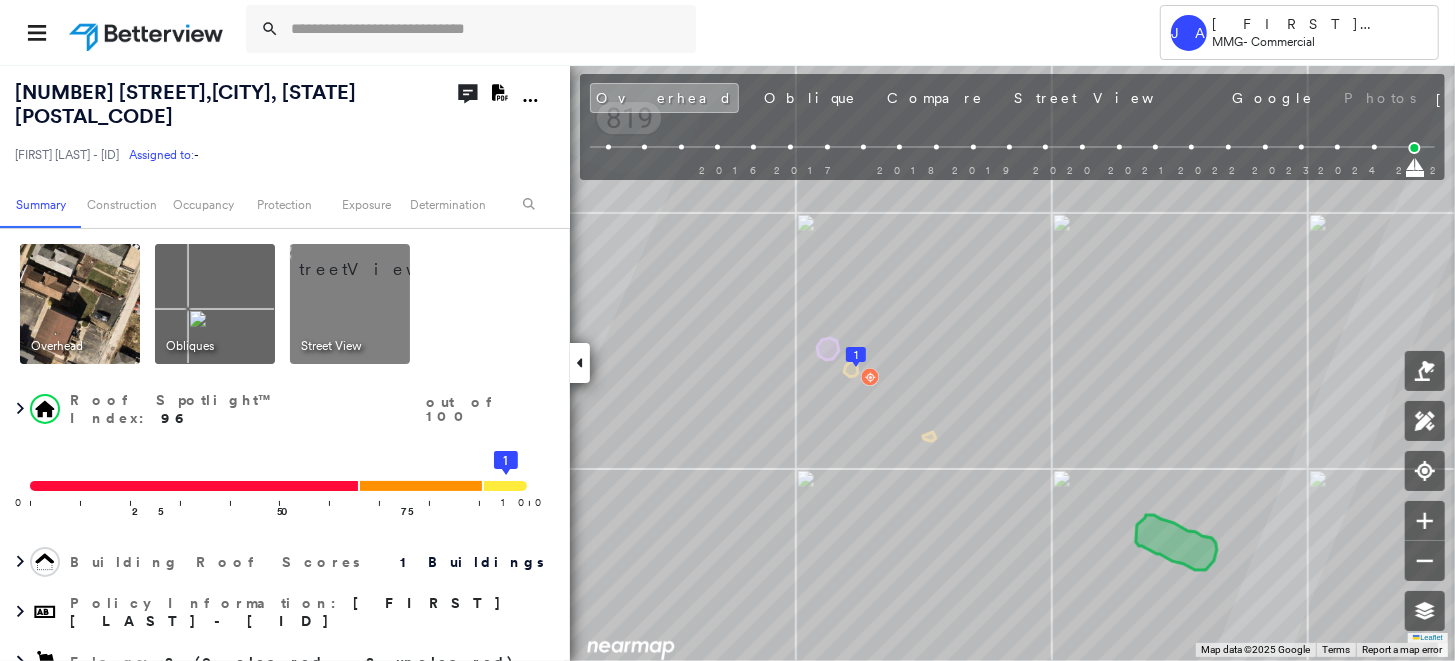 click 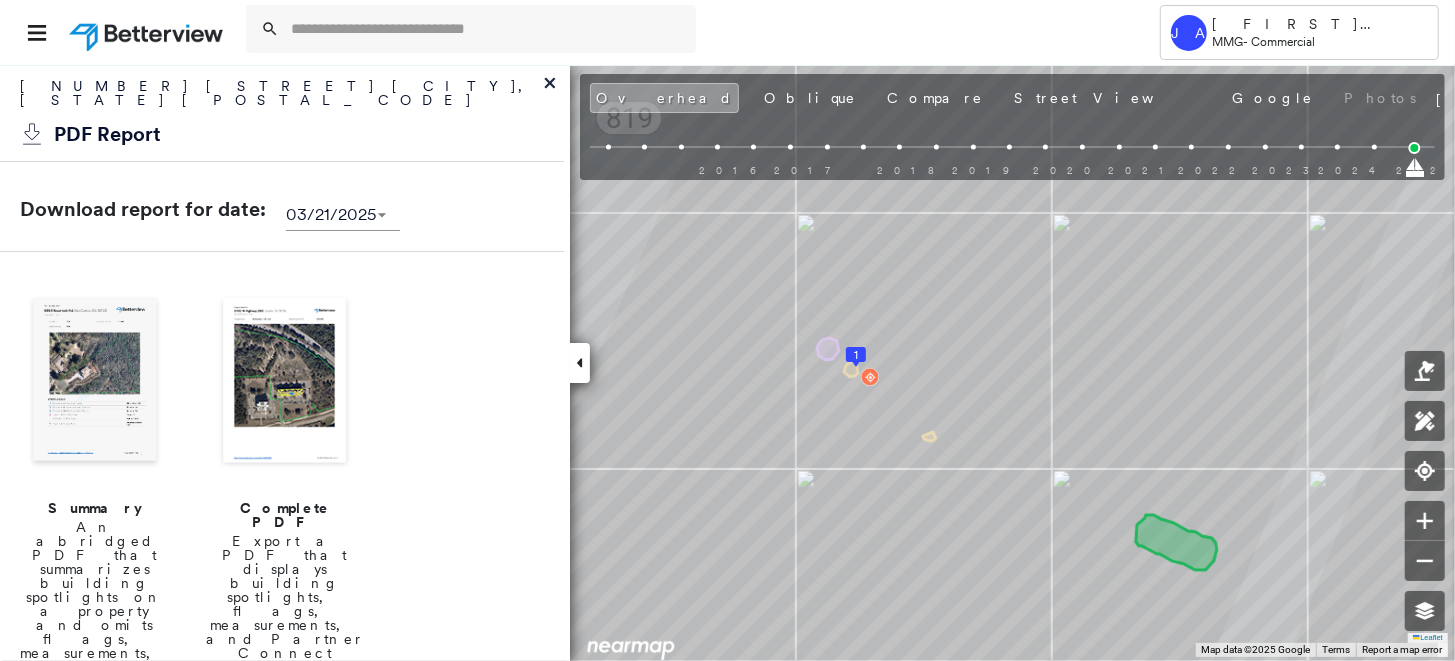 click at bounding box center (95, 382) 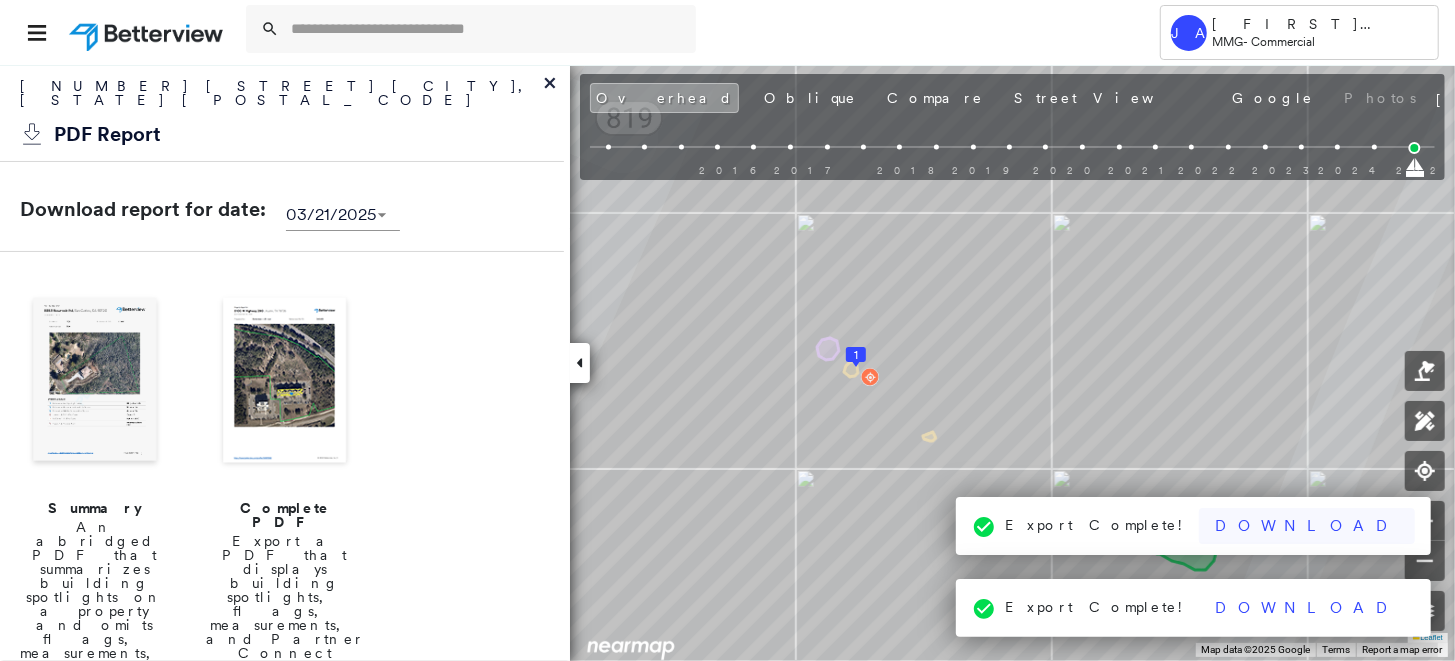 click on "Download" at bounding box center [1307, 526] 